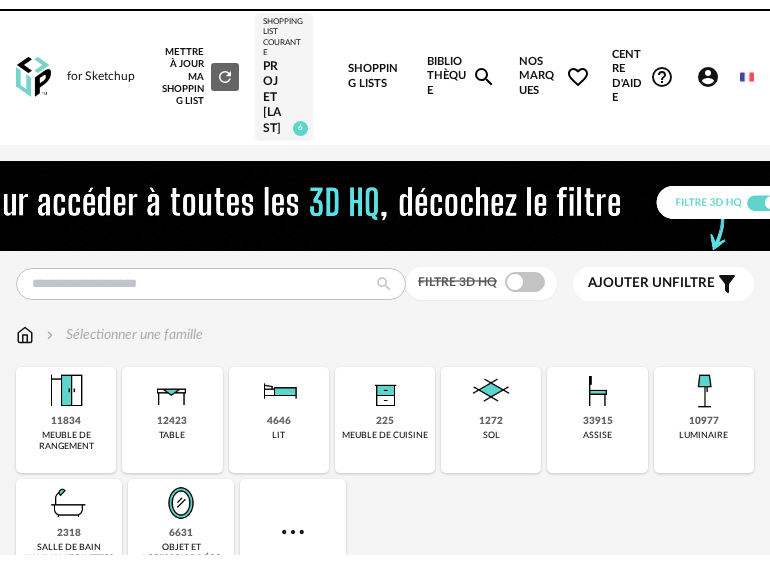 scroll, scrollTop: 0, scrollLeft: 0, axis: both 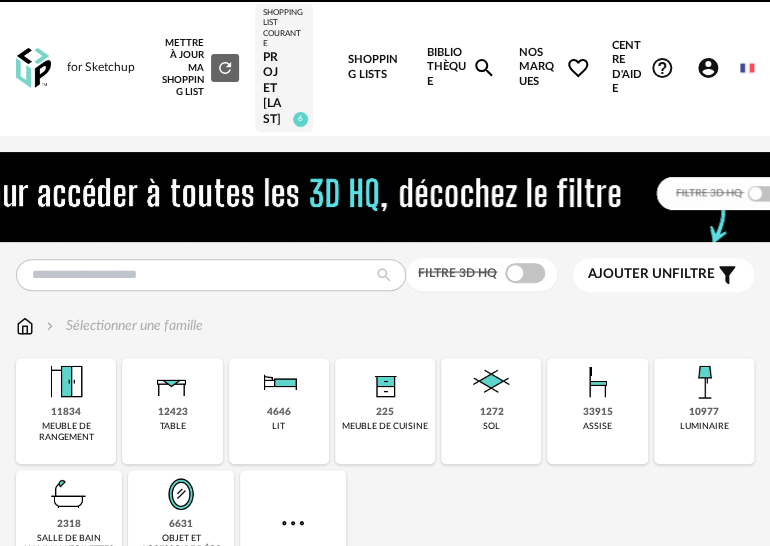 click on "PROJET COUTARD" at bounding box center [284, 89] 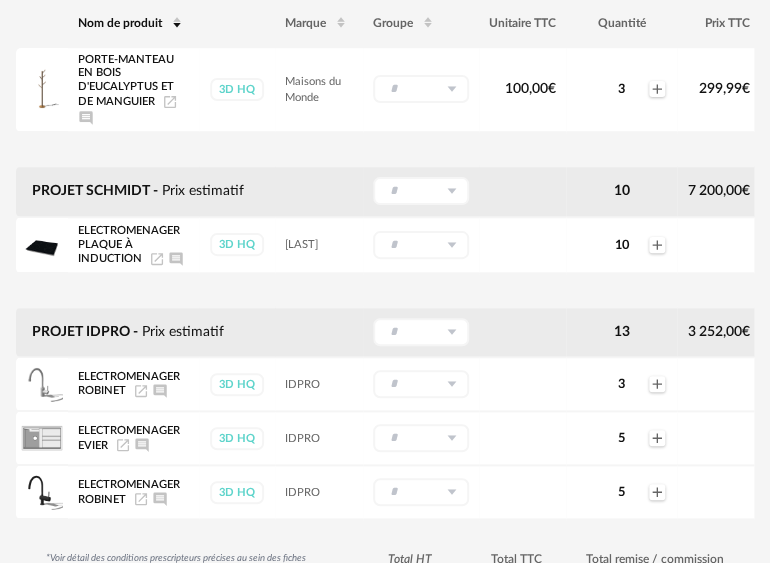 scroll, scrollTop: 0, scrollLeft: 0, axis: both 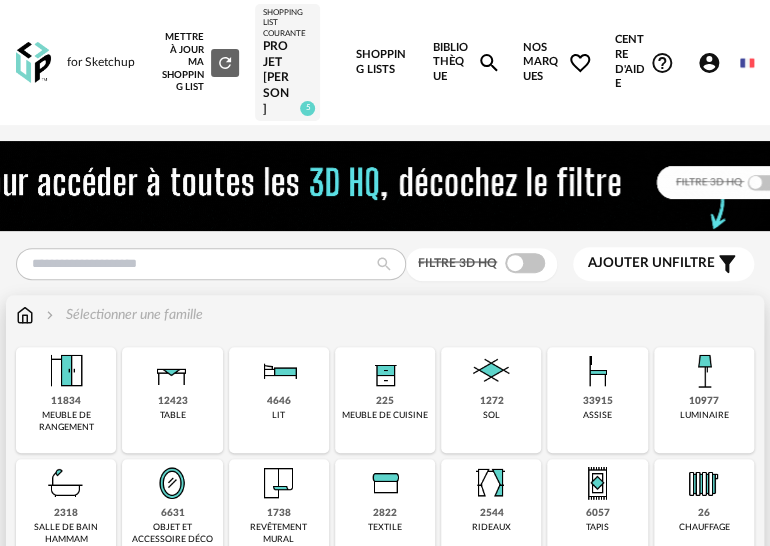 click on "1272
sol" at bounding box center [491, 400] 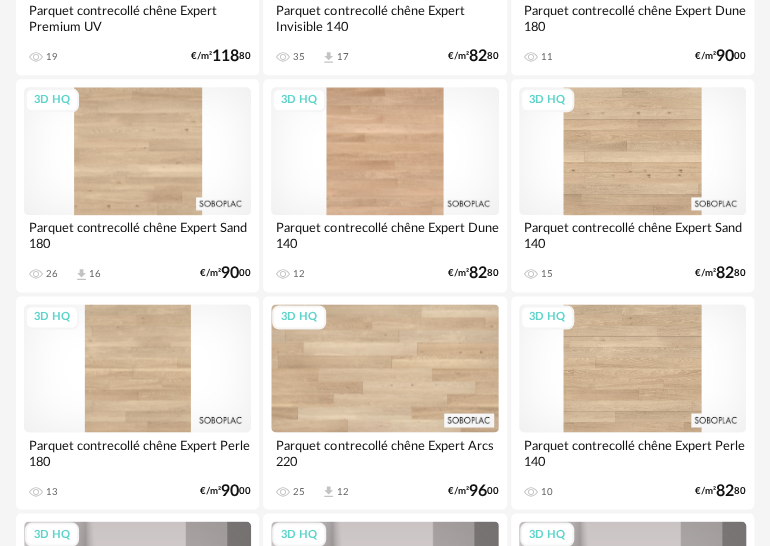 scroll, scrollTop: 600, scrollLeft: 0, axis: vertical 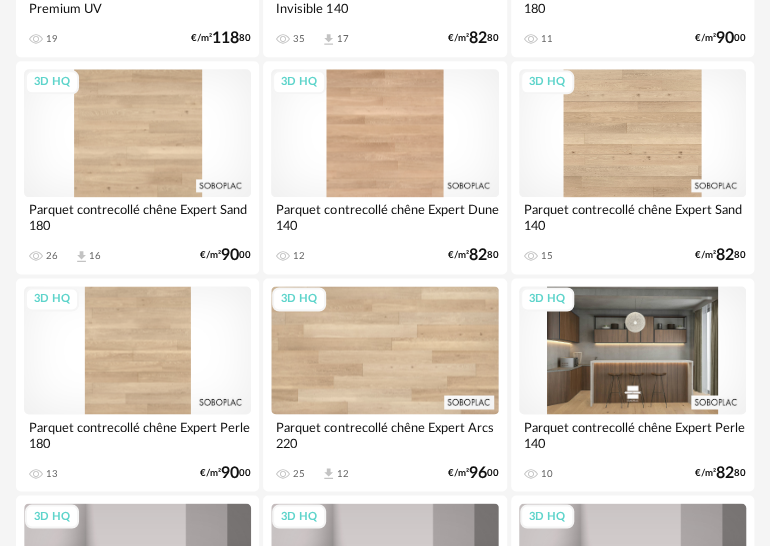 click on "3D HQ" at bounding box center [632, 350] 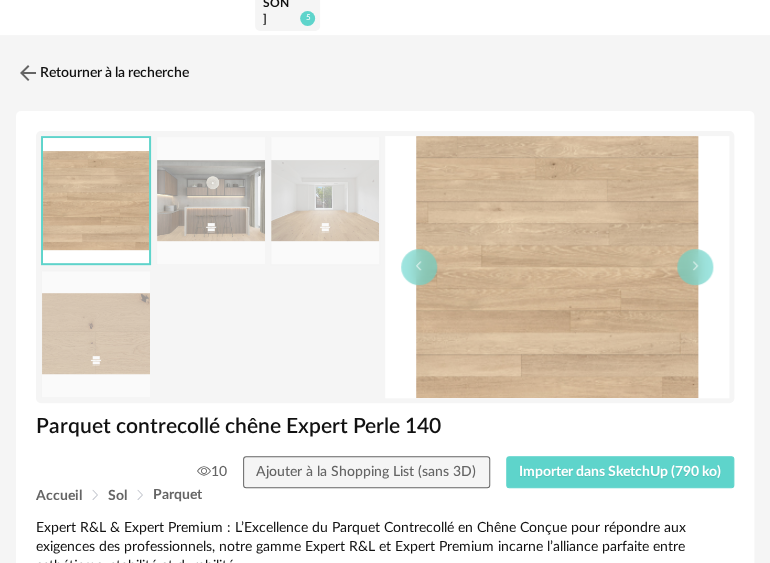 scroll, scrollTop: 100, scrollLeft: 0, axis: vertical 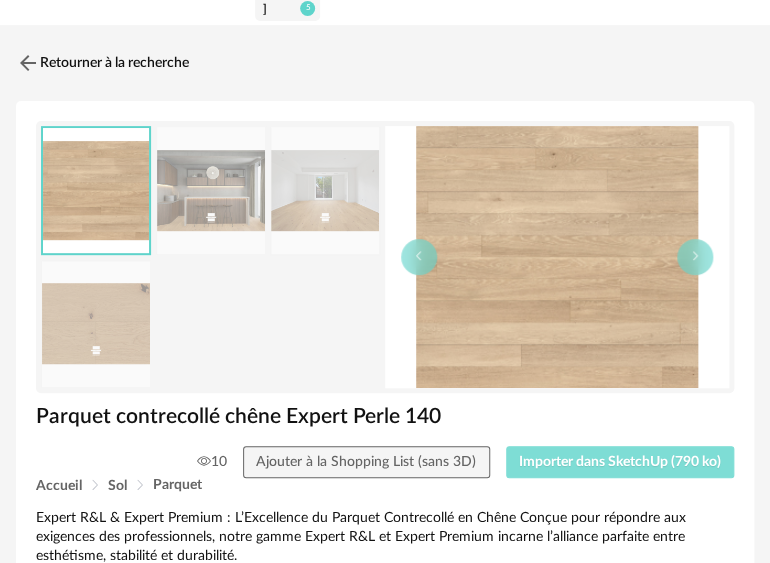 click on "Importer dans SketchUp (790 ko)" at bounding box center (620, 462) 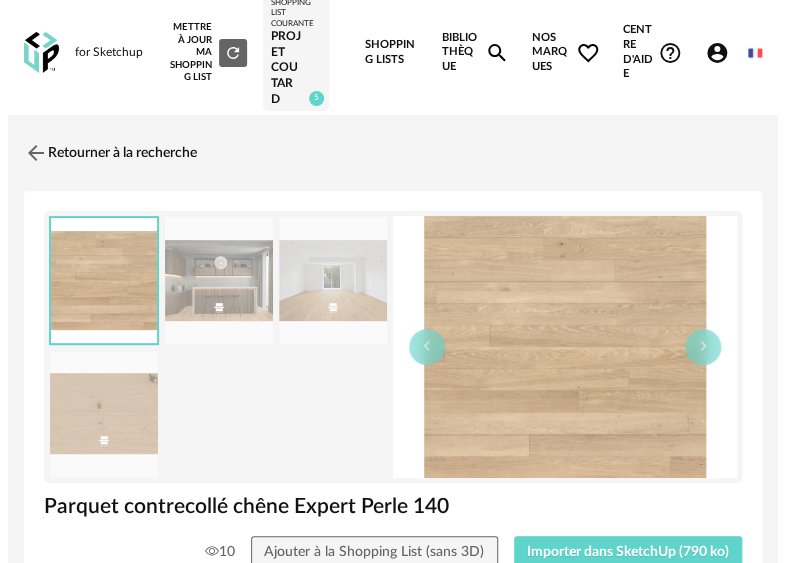 scroll, scrollTop: 0, scrollLeft: 0, axis: both 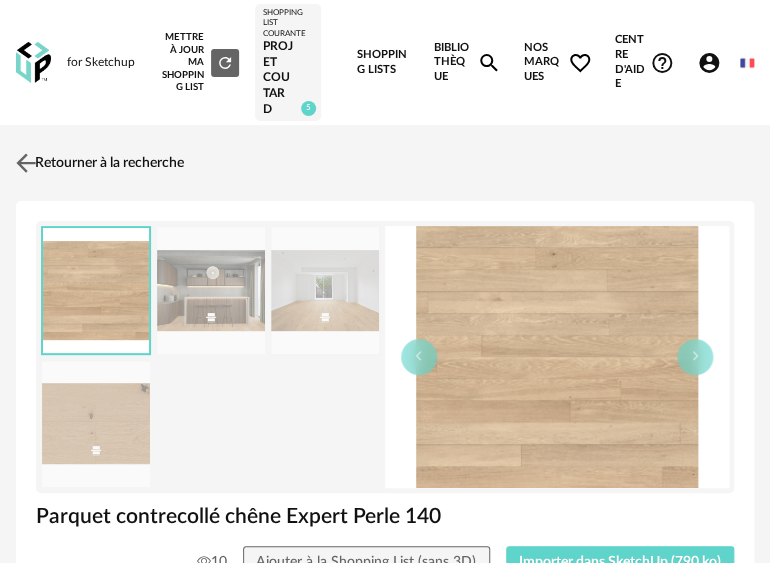 click at bounding box center [26, 163] 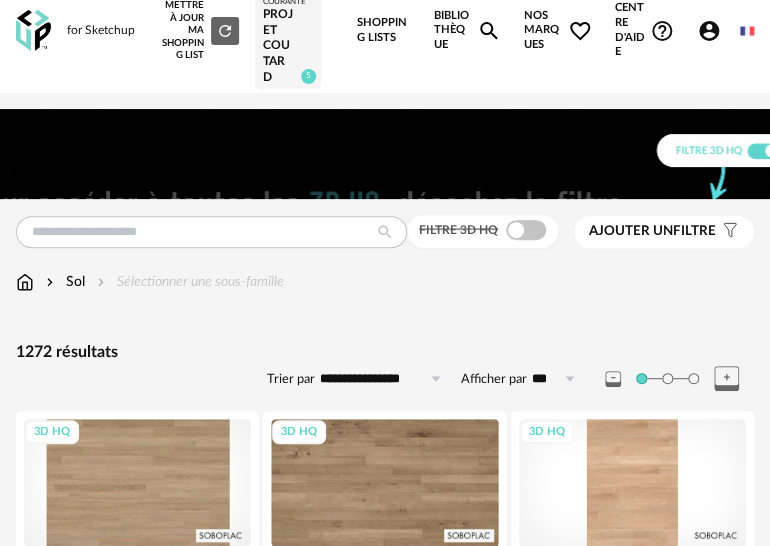 scroll, scrollTop: 0, scrollLeft: 0, axis: both 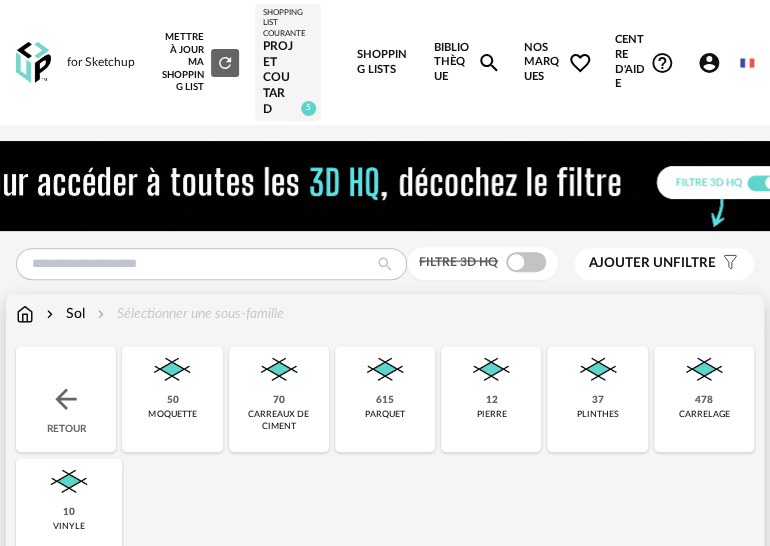 click on "478
carrelage" at bounding box center (704, 399) 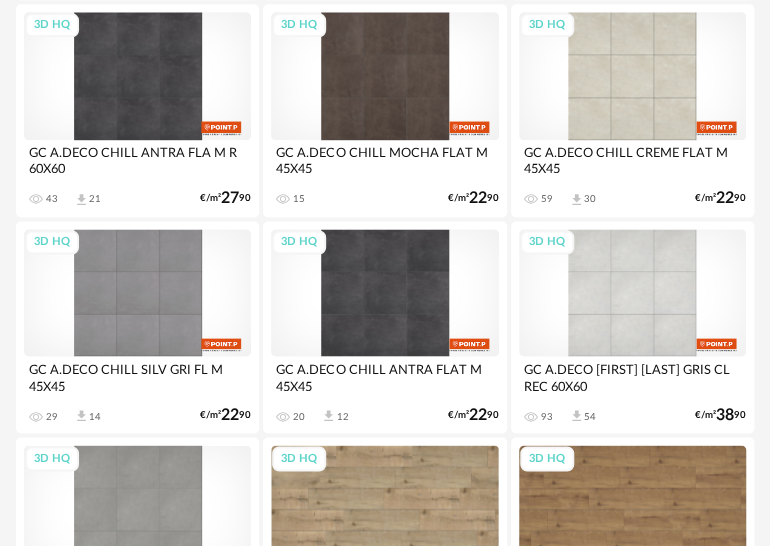 scroll, scrollTop: 700, scrollLeft: 0, axis: vertical 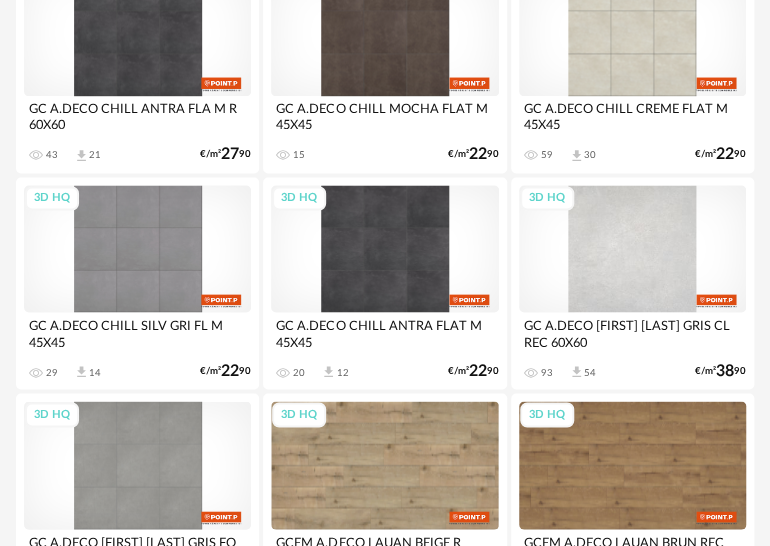 click on "3D HQ" at bounding box center [632, 249] 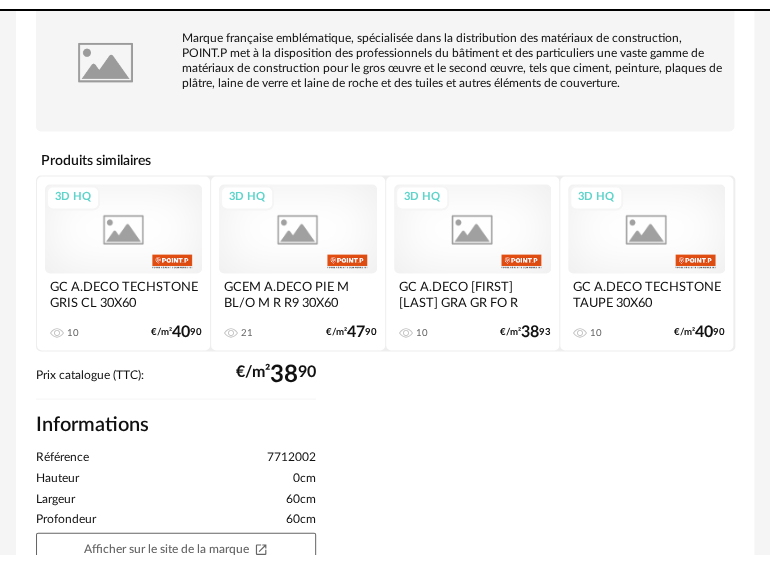 scroll, scrollTop: 0, scrollLeft: 0, axis: both 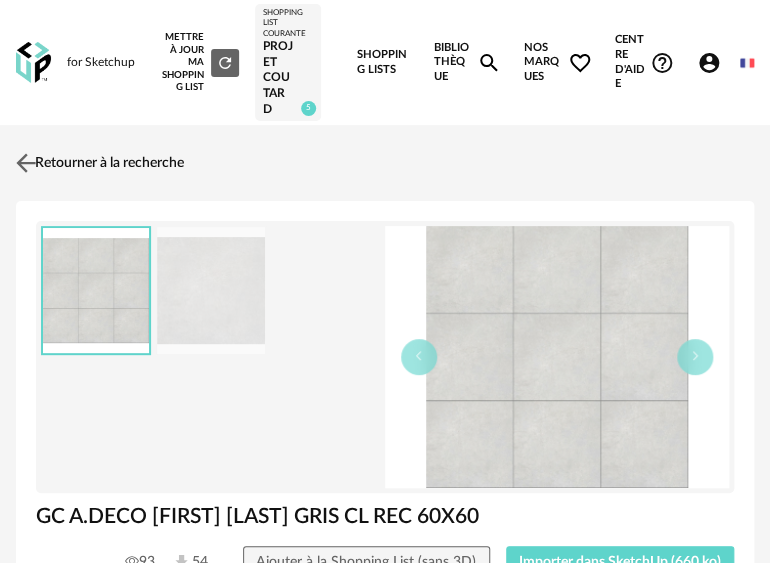 click at bounding box center [26, 163] 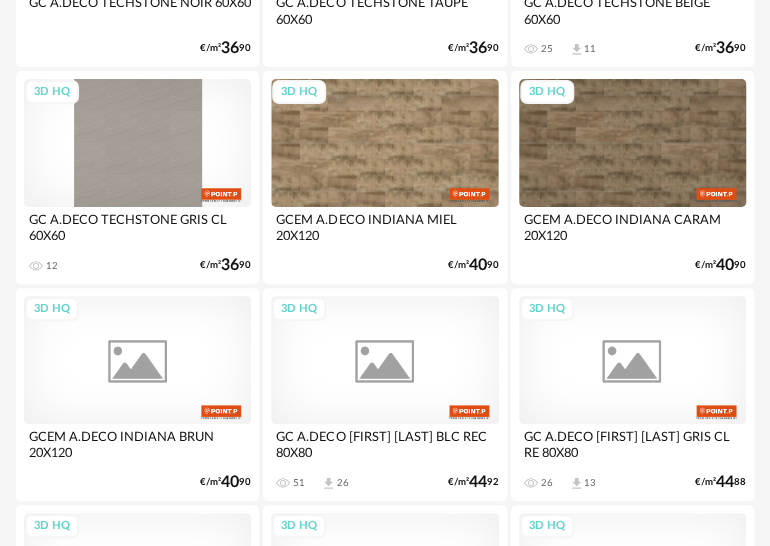 scroll, scrollTop: 1900, scrollLeft: 0, axis: vertical 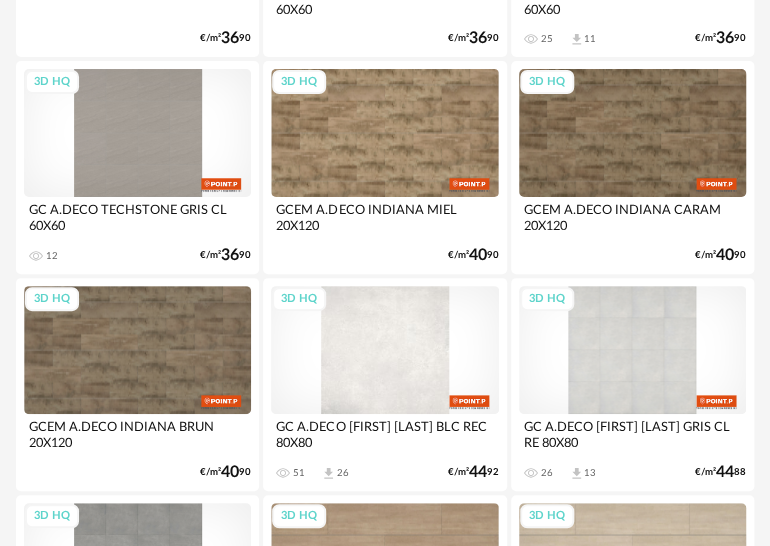 click on "3D HQ" at bounding box center (384, 350) 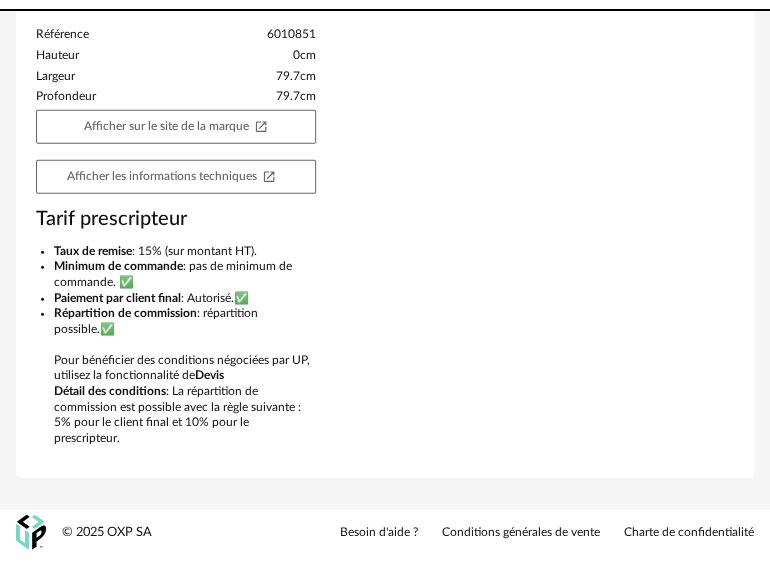 scroll, scrollTop: 0, scrollLeft: 0, axis: both 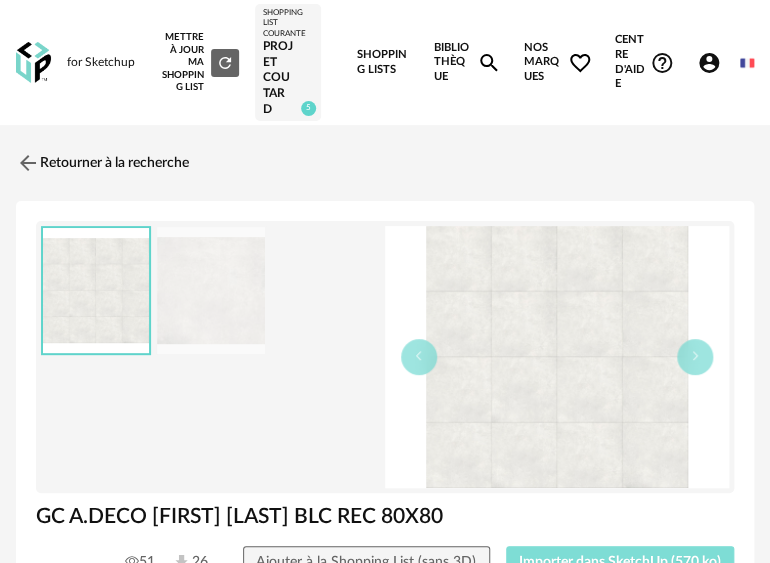 click on "Importer dans SketchUp (570 ko)" at bounding box center [620, 562] 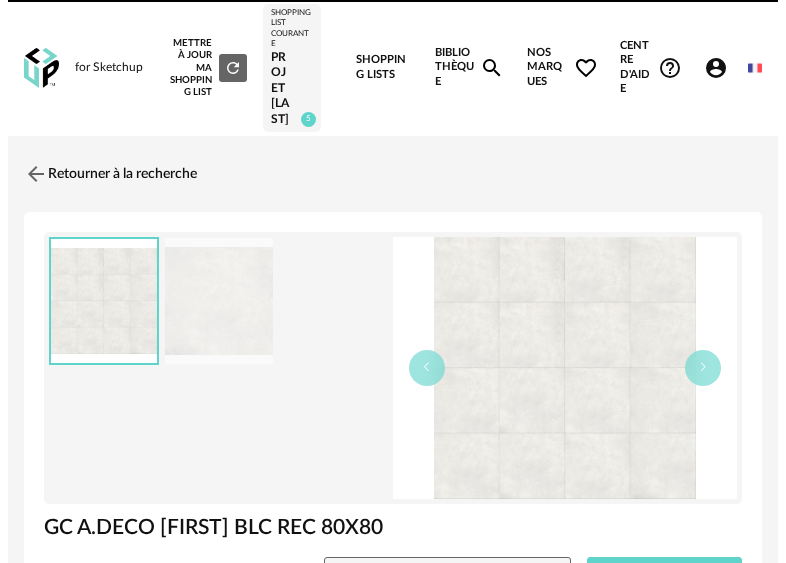 scroll, scrollTop: 0, scrollLeft: 0, axis: both 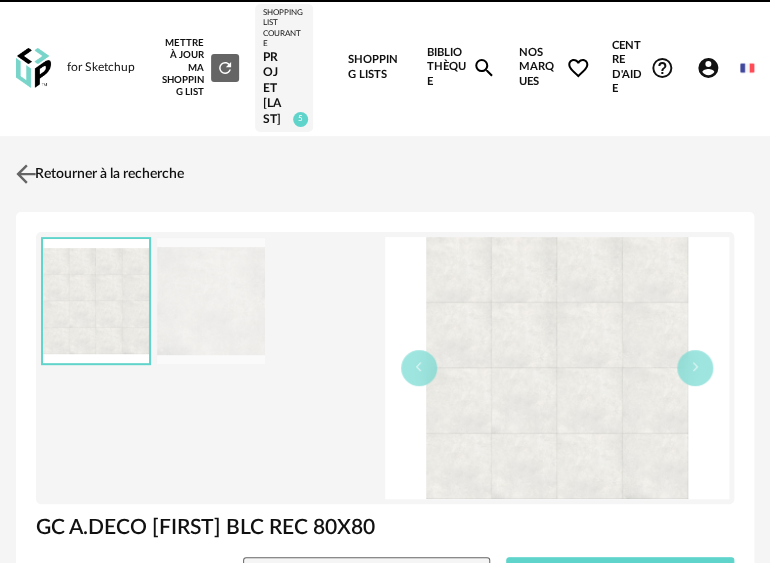 click at bounding box center (26, 173) 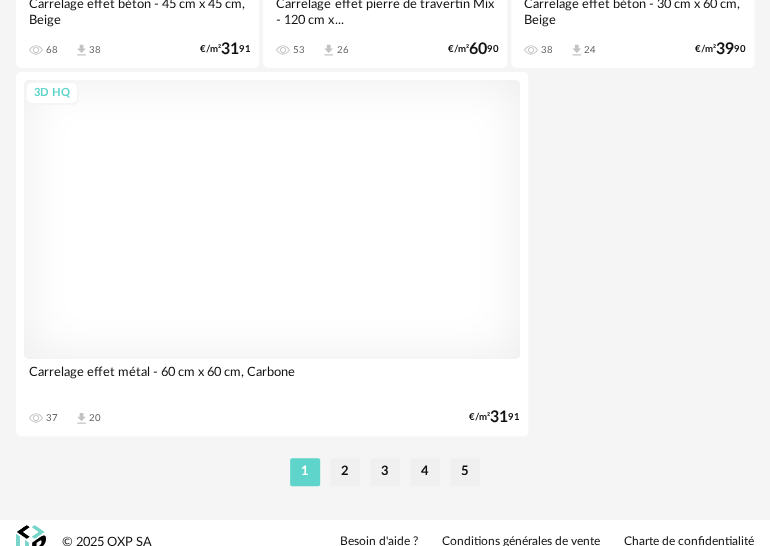 scroll, scrollTop: 7541, scrollLeft: 0, axis: vertical 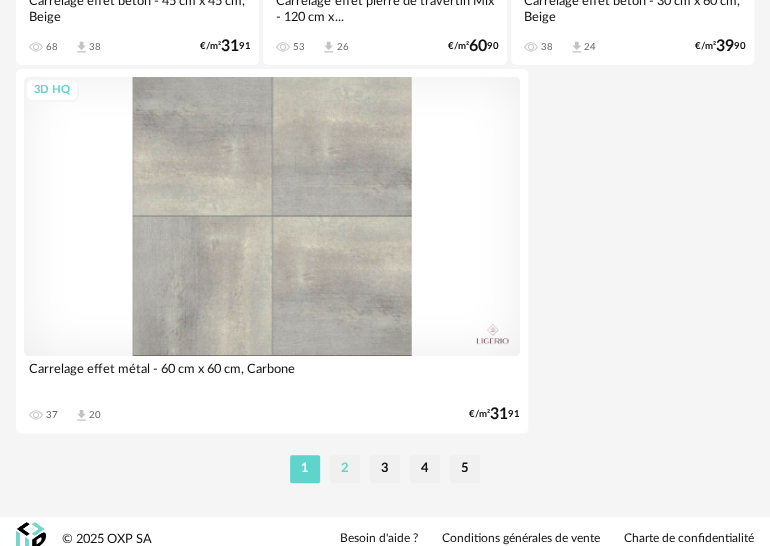 click on "2" at bounding box center [345, 469] 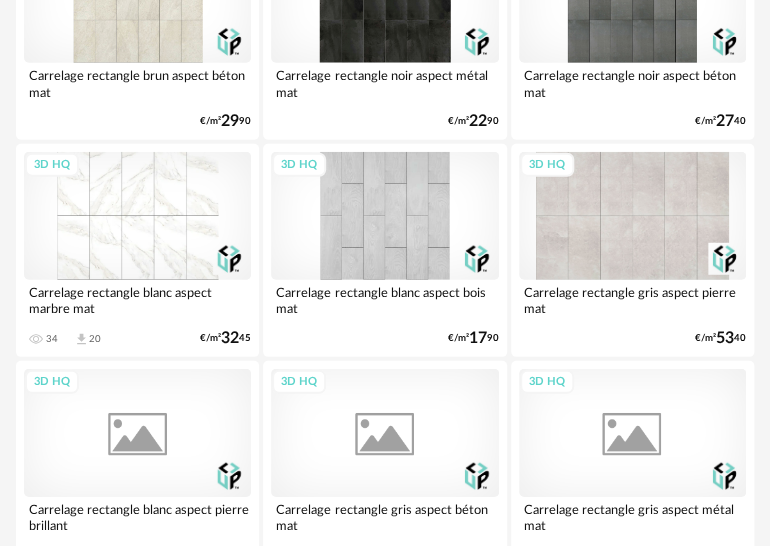 scroll, scrollTop: 7100, scrollLeft: 0, axis: vertical 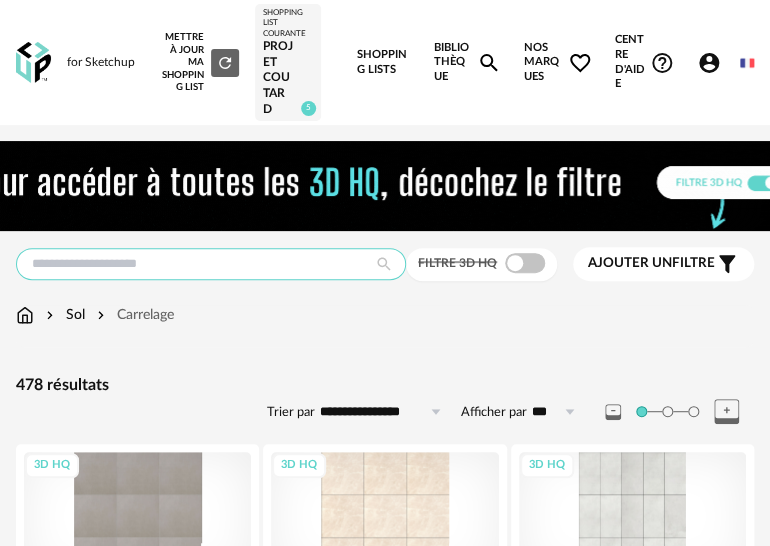 click at bounding box center (211, 264) 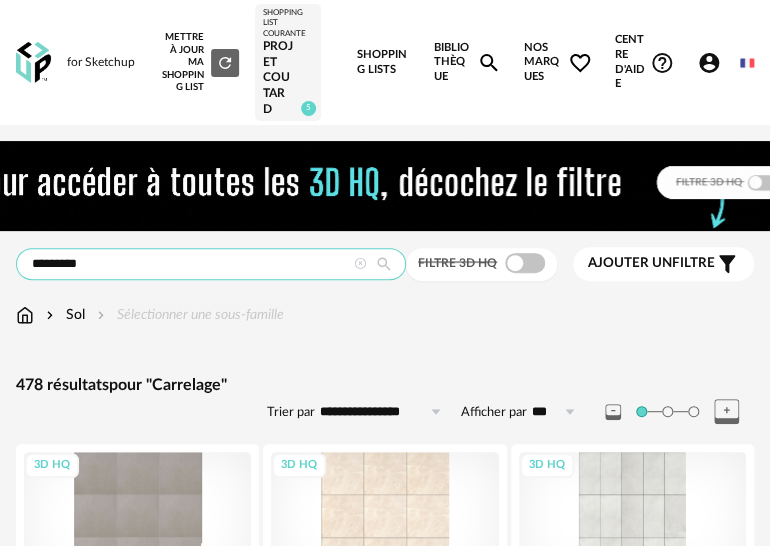 type on "*********" 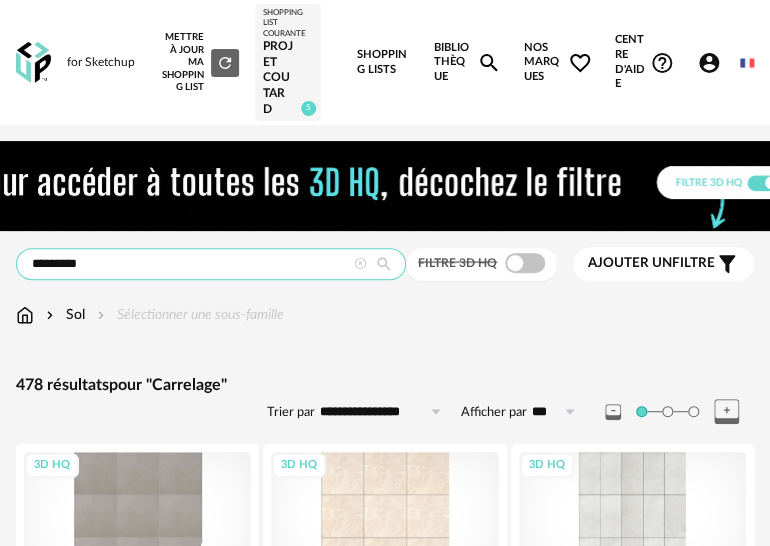 type on "**********" 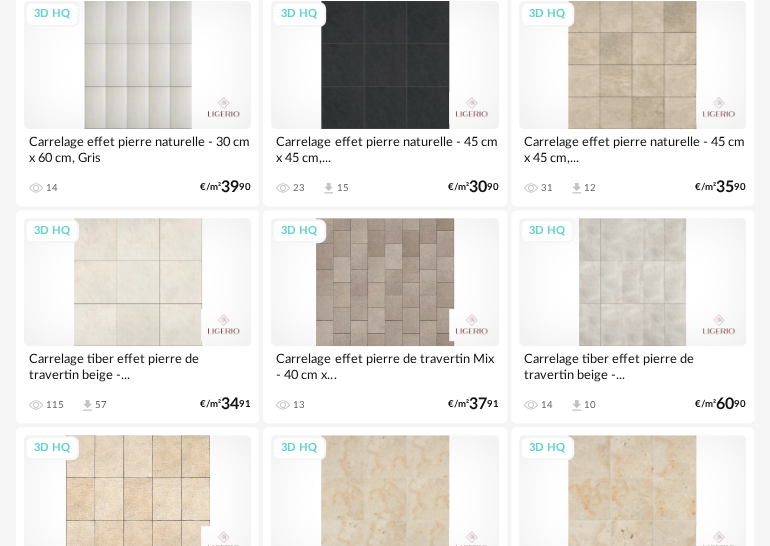 scroll, scrollTop: 2000, scrollLeft: 0, axis: vertical 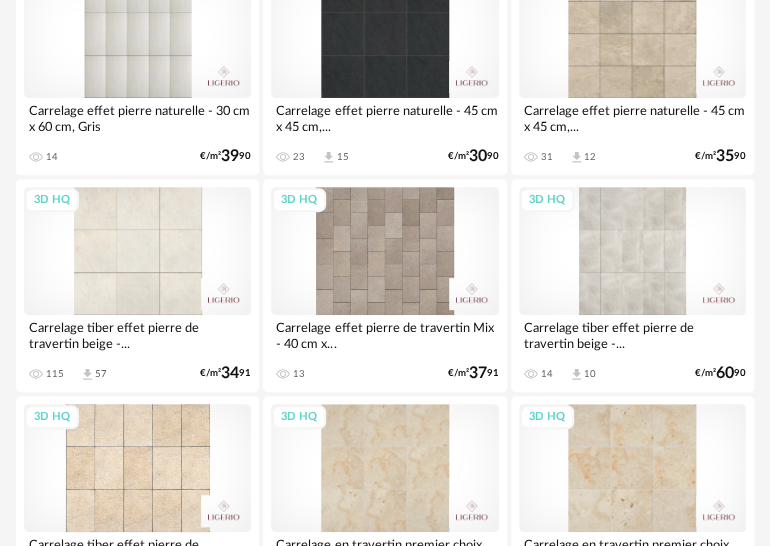 click on "3D HQ" at bounding box center (137, 251) 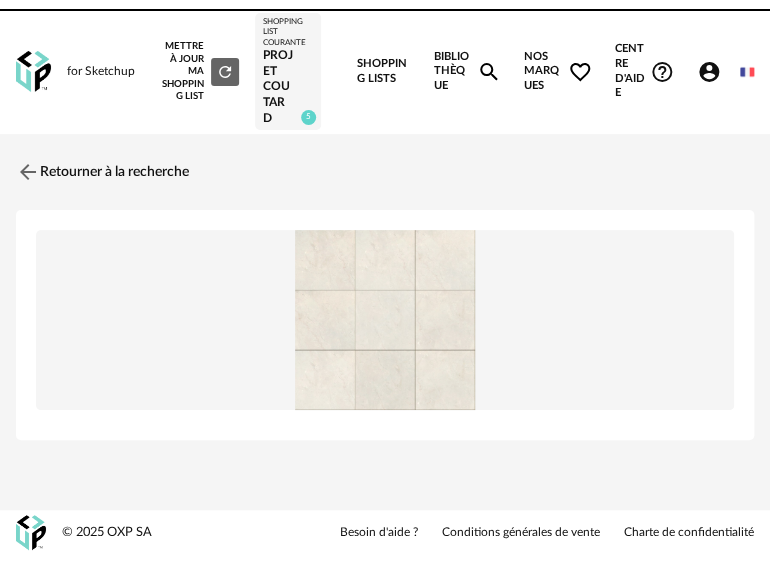 scroll, scrollTop: 0, scrollLeft: 0, axis: both 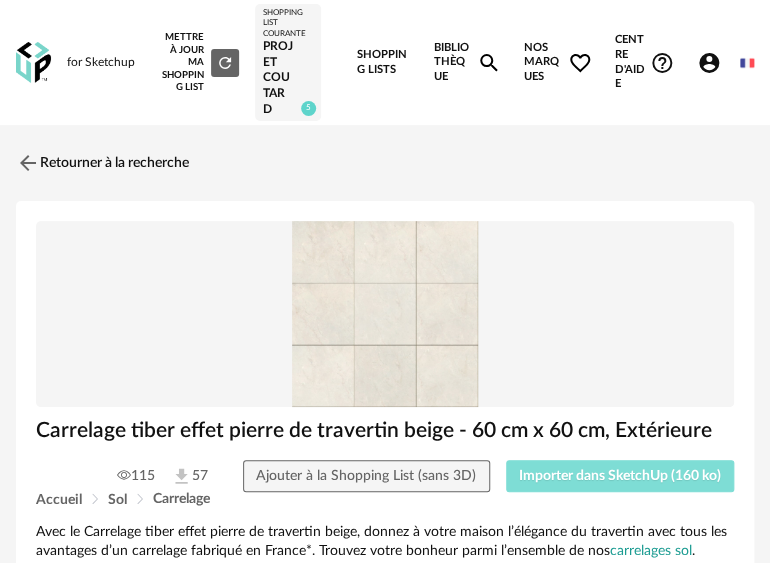 click on "Importer dans SketchUp (160 ko)" at bounding box center [620, 476] 